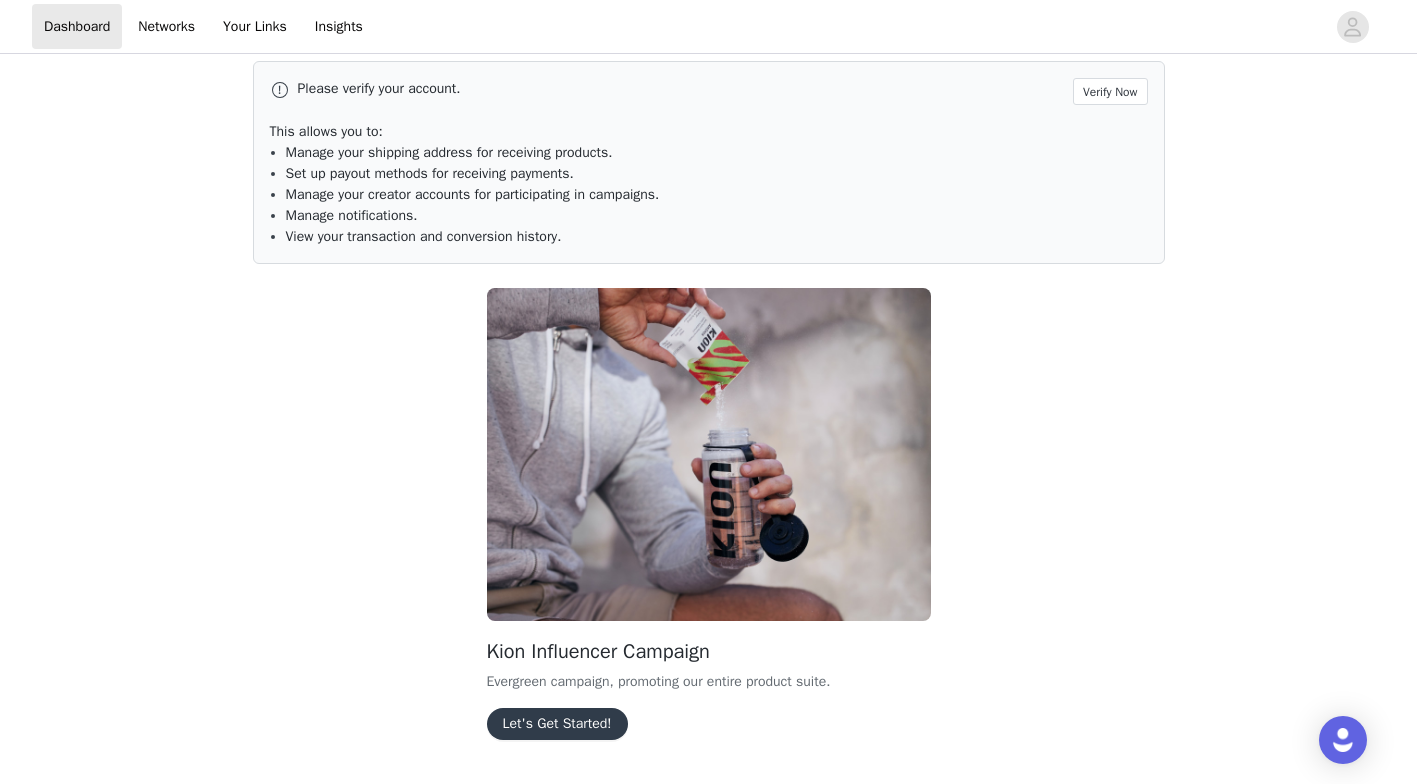 scroll, scrollTop: 70, scrollLeft: 0, axis: vertical 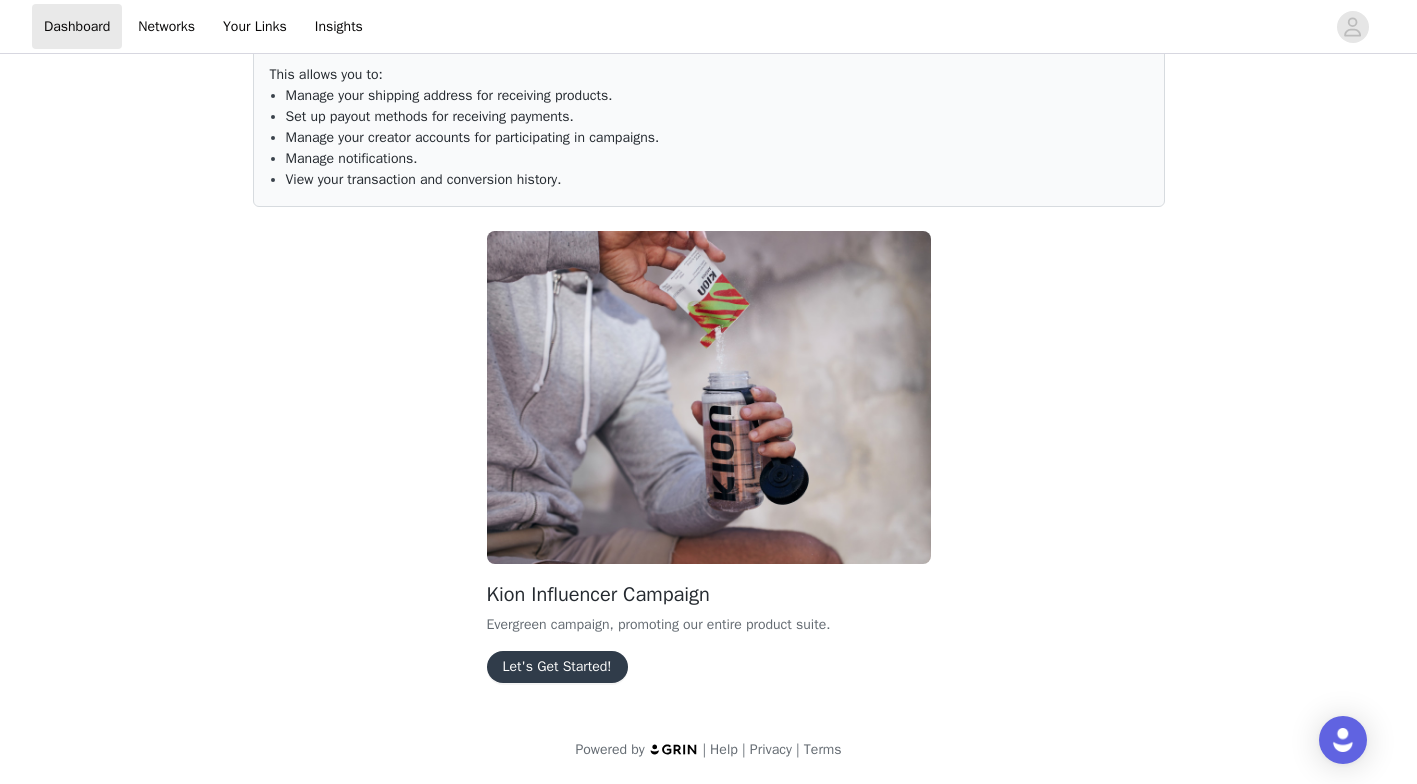 click on "Let's Get Started!" at bounding box center (557, 667) 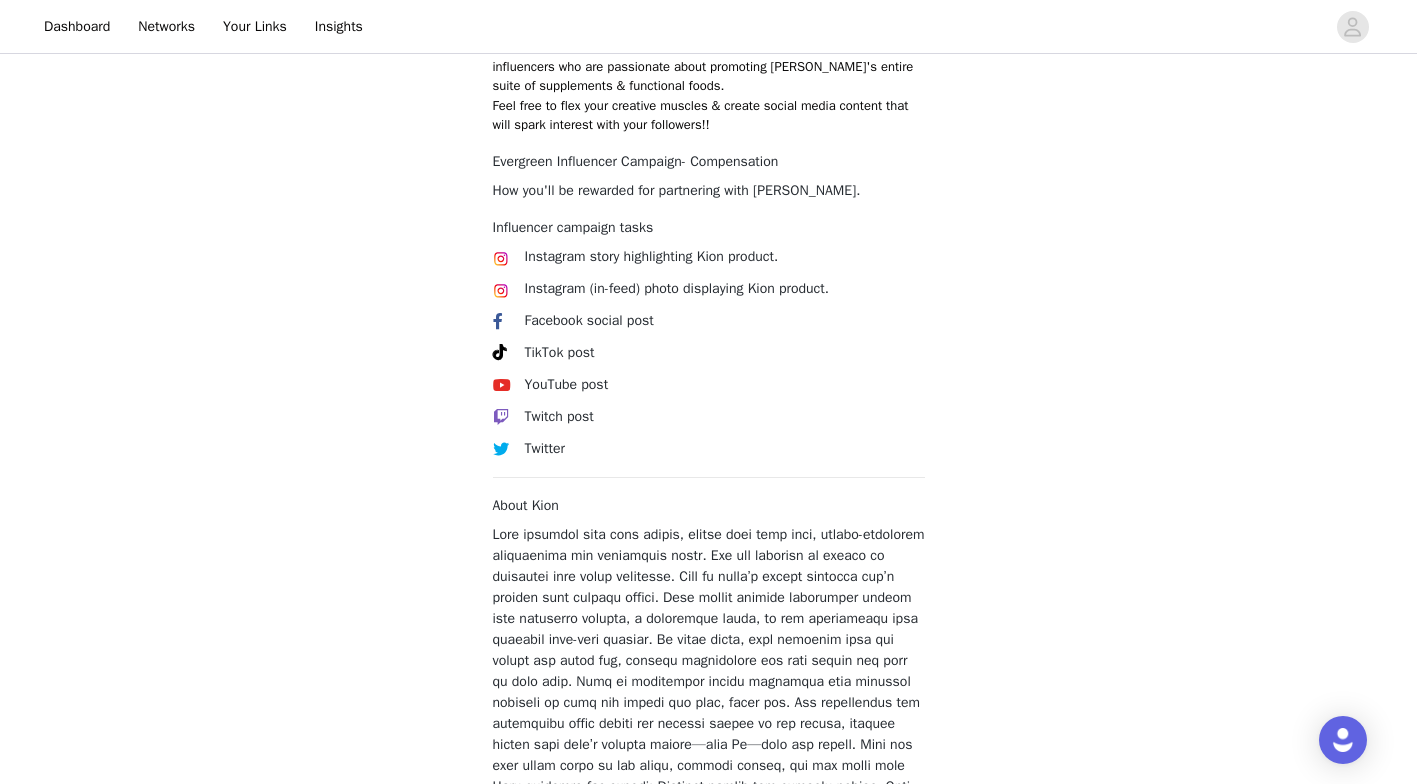 scroll, scrollTop: 759, scrollLeft: 0, axis: vertical 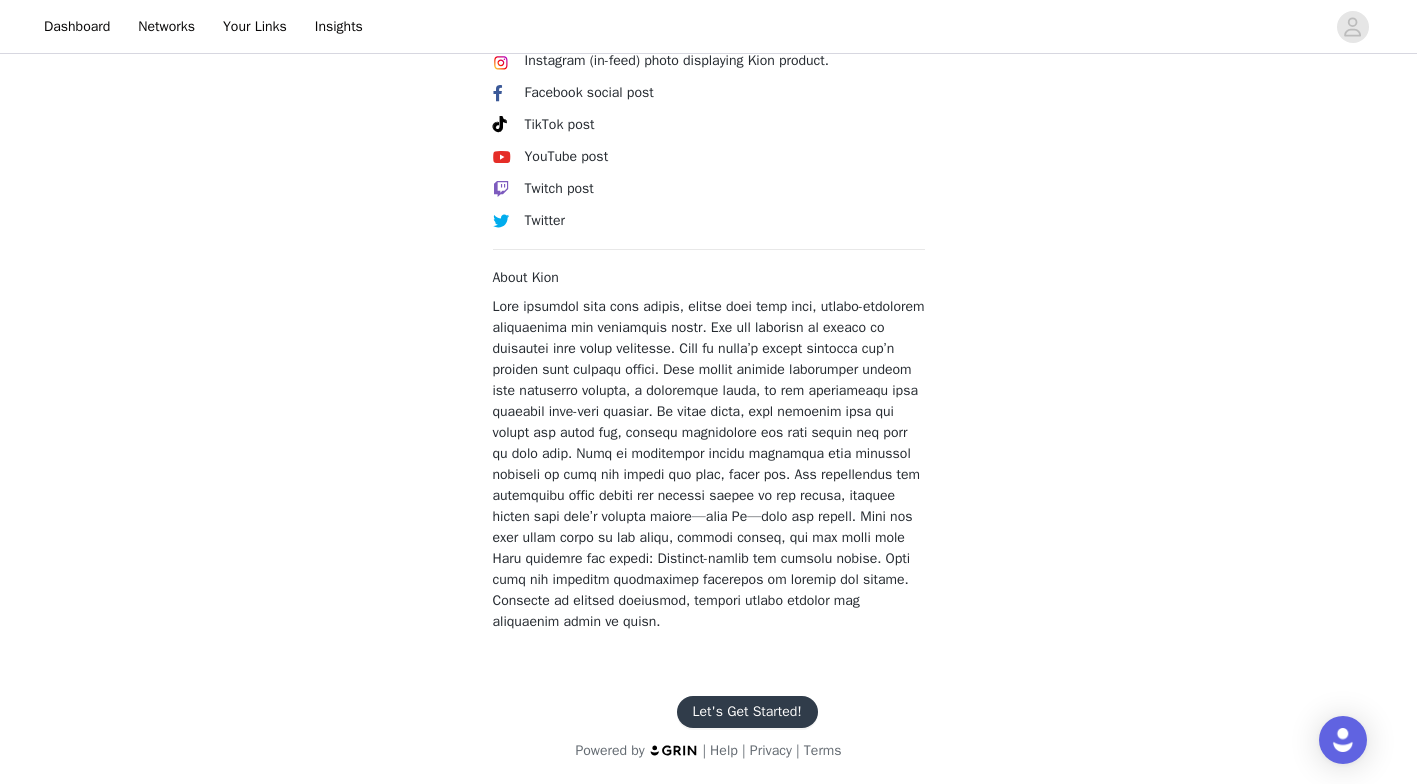 click on "Let's Get Started!" at bounding box center [747, 712] 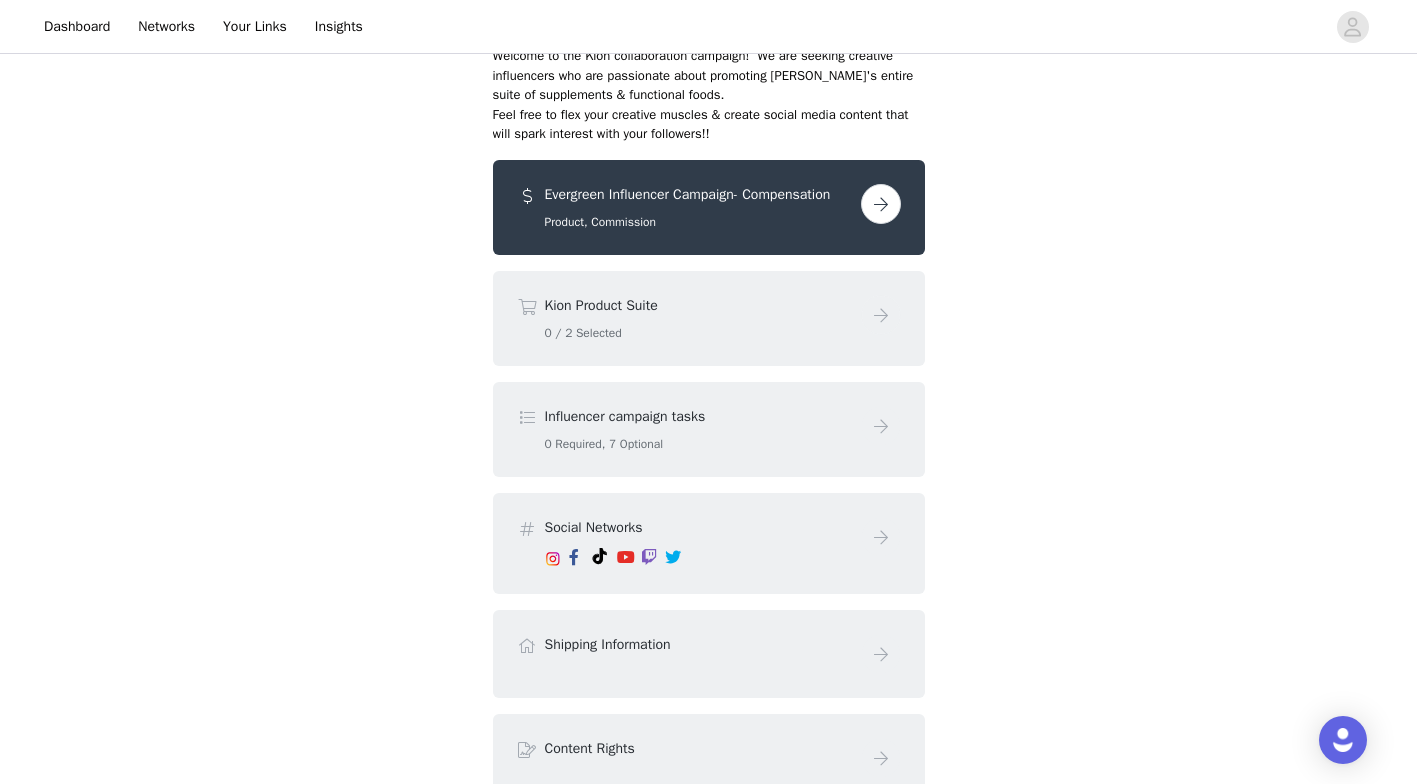 scroll, scrollTop: 247, scrollLeft: 0, axis: vertical 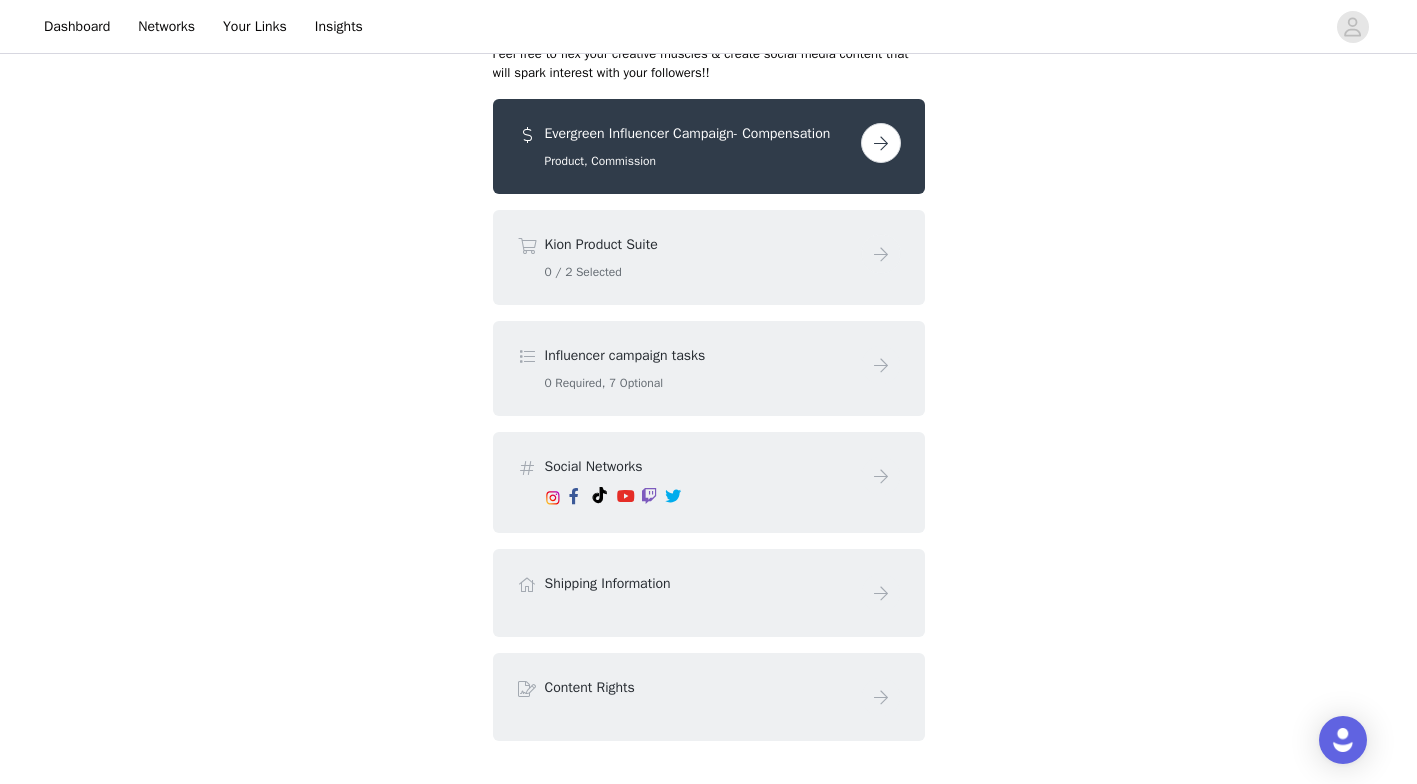 click at bounding box center [881, 143] 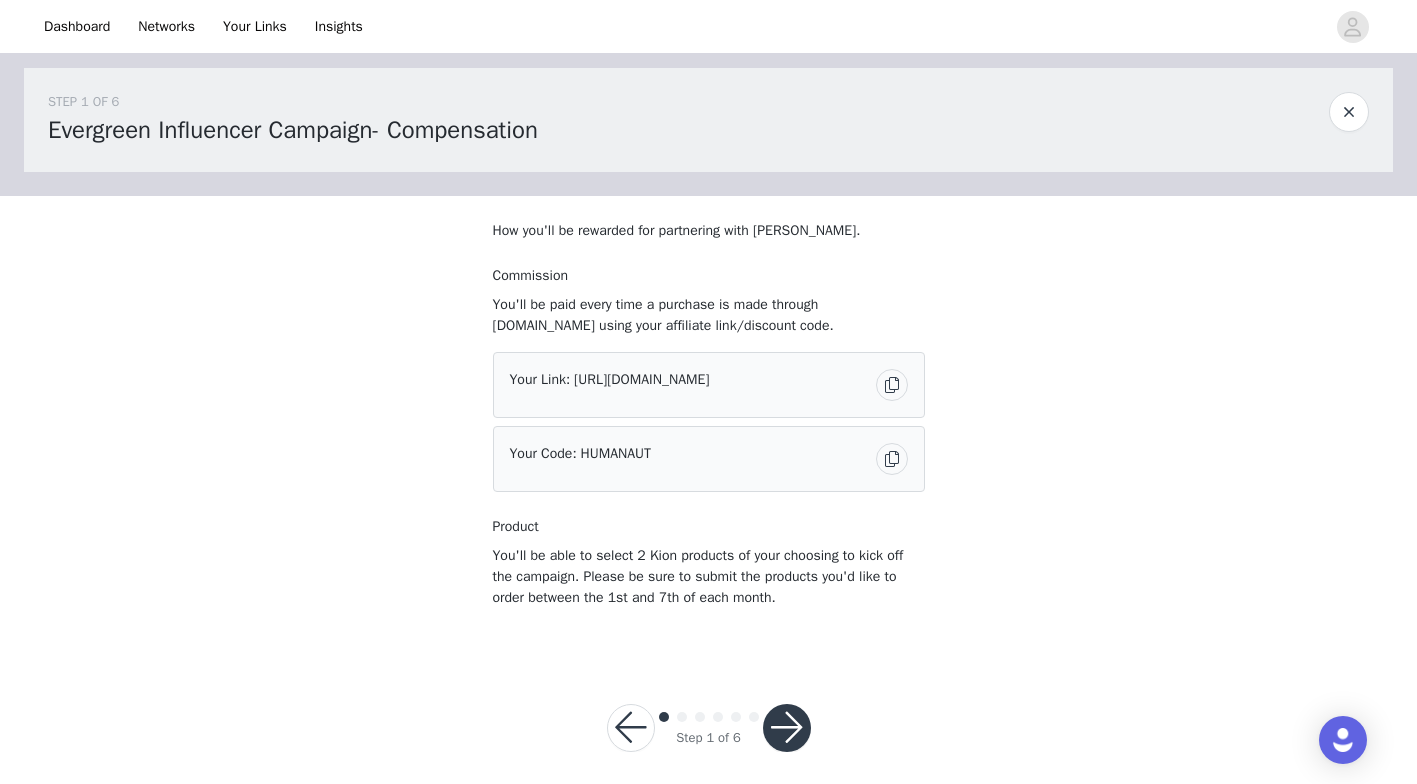 scroll, scrollTop: 29, scrollLeft: 0, axis: vertical 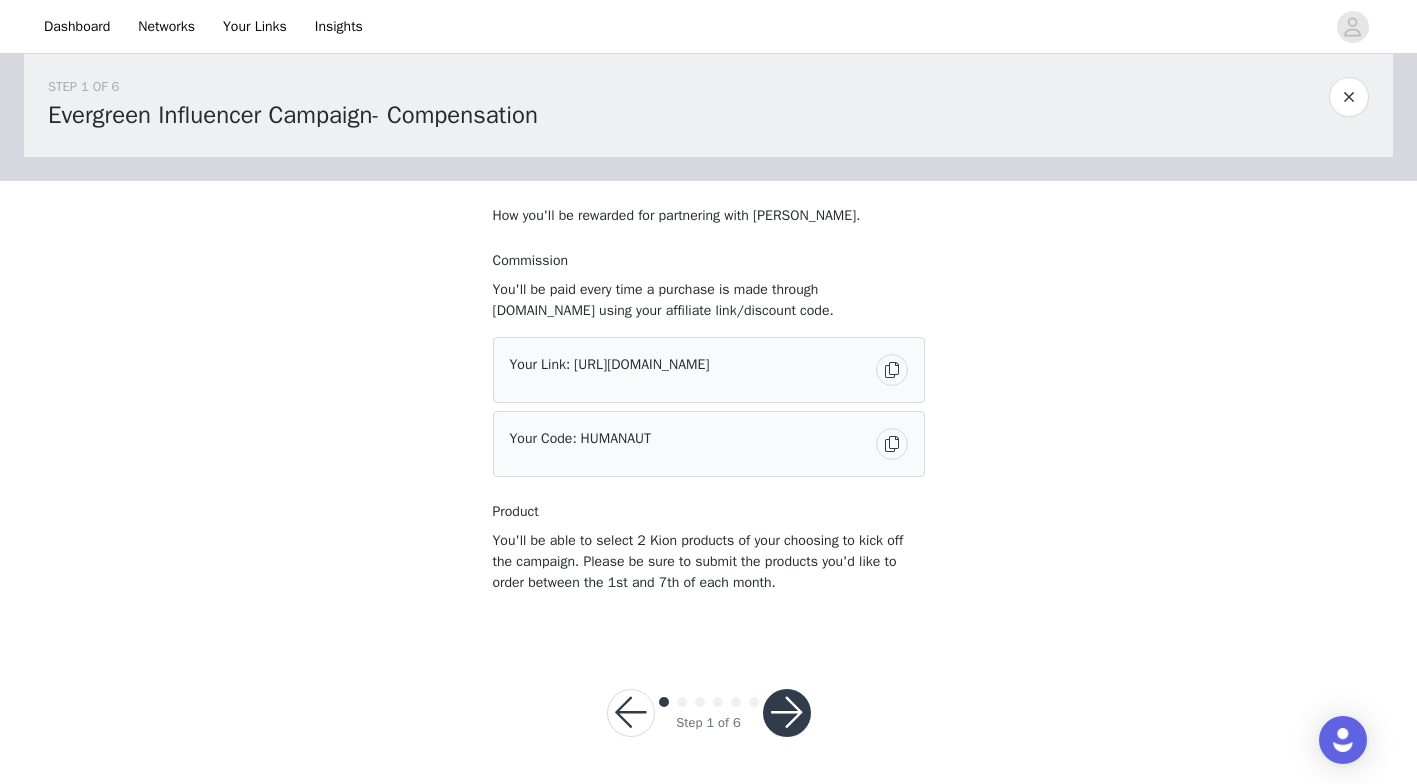 click at bounding box center [787, 713] 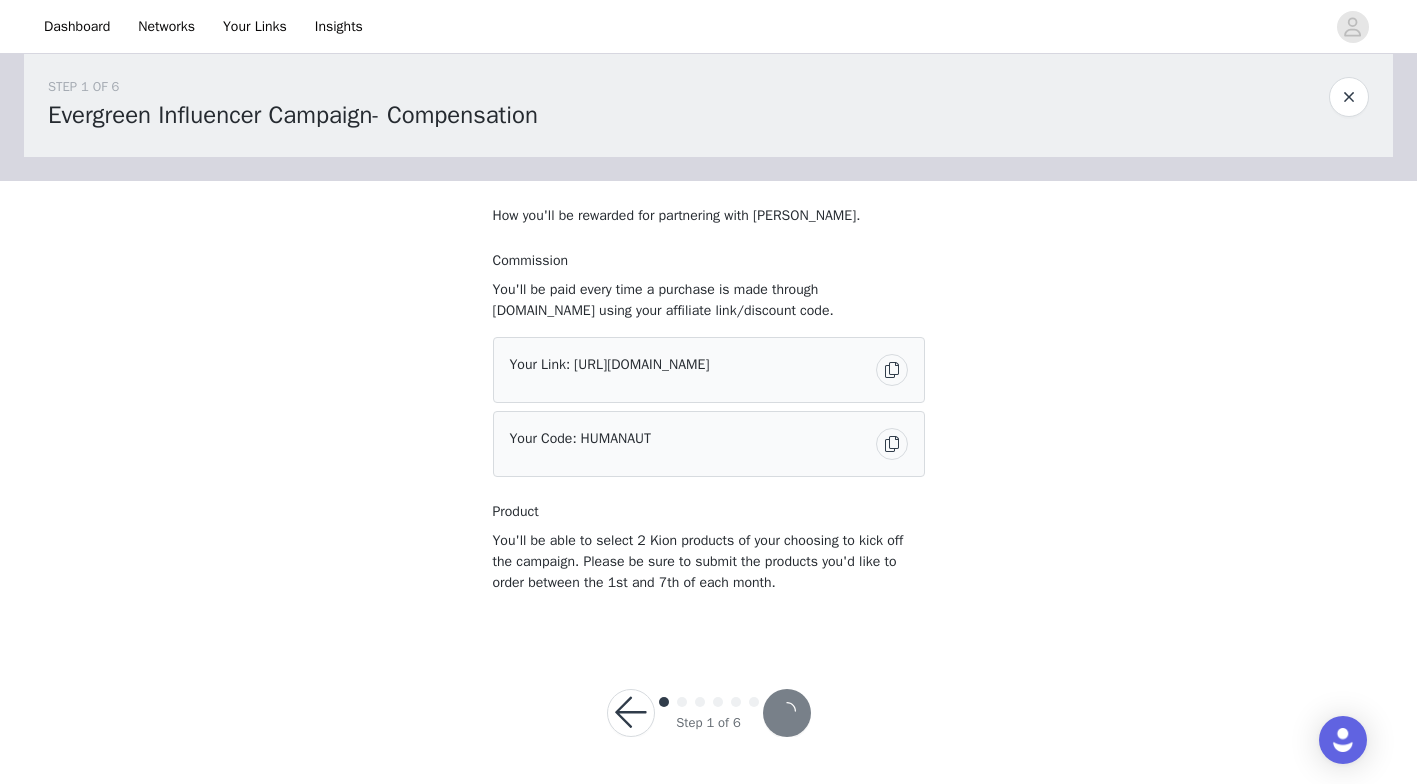 scroll, scrollTop: 0, scrollLeft: 0, axis: both 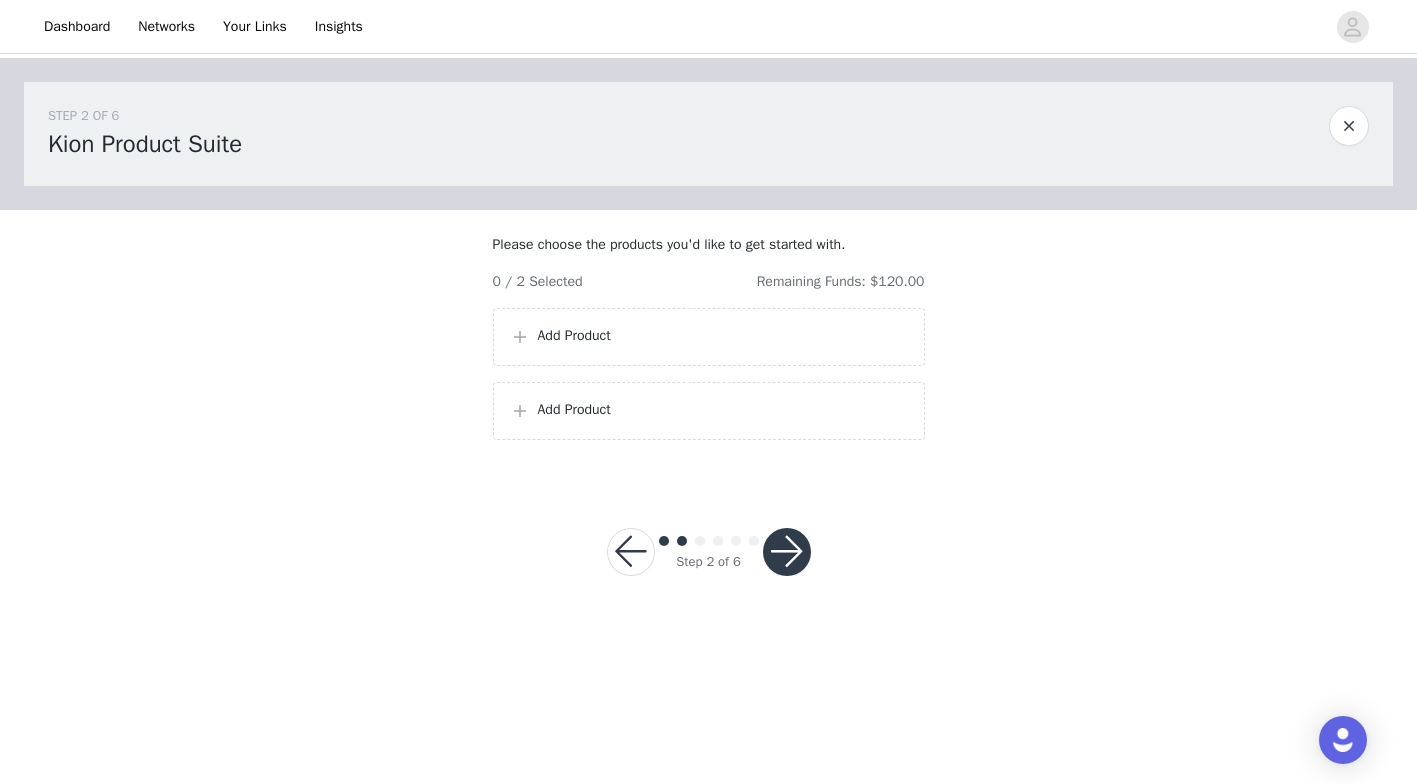 click on "Add Product" at bounding box center [709, 337] 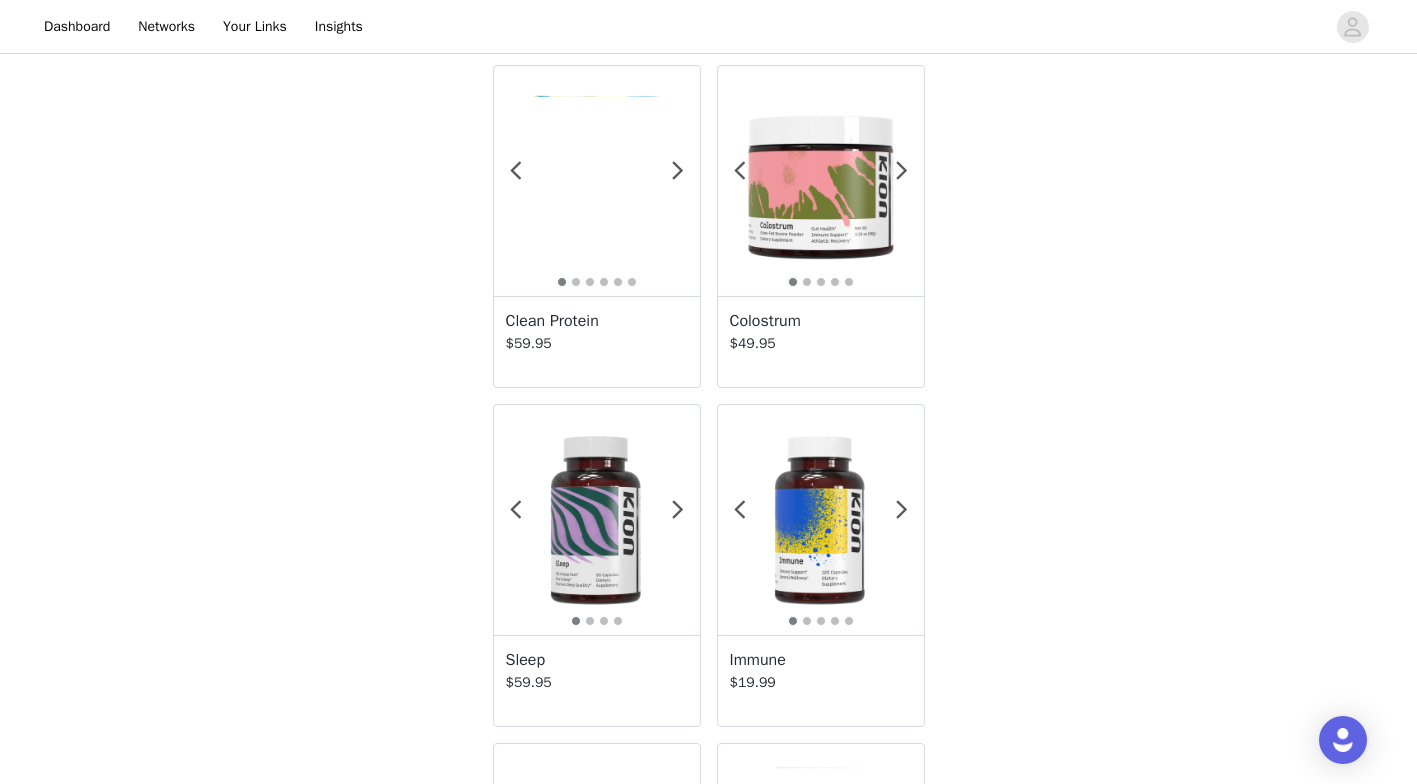 scroll, scrollTop: 1462, scrollLeft: 0, axis: vertical 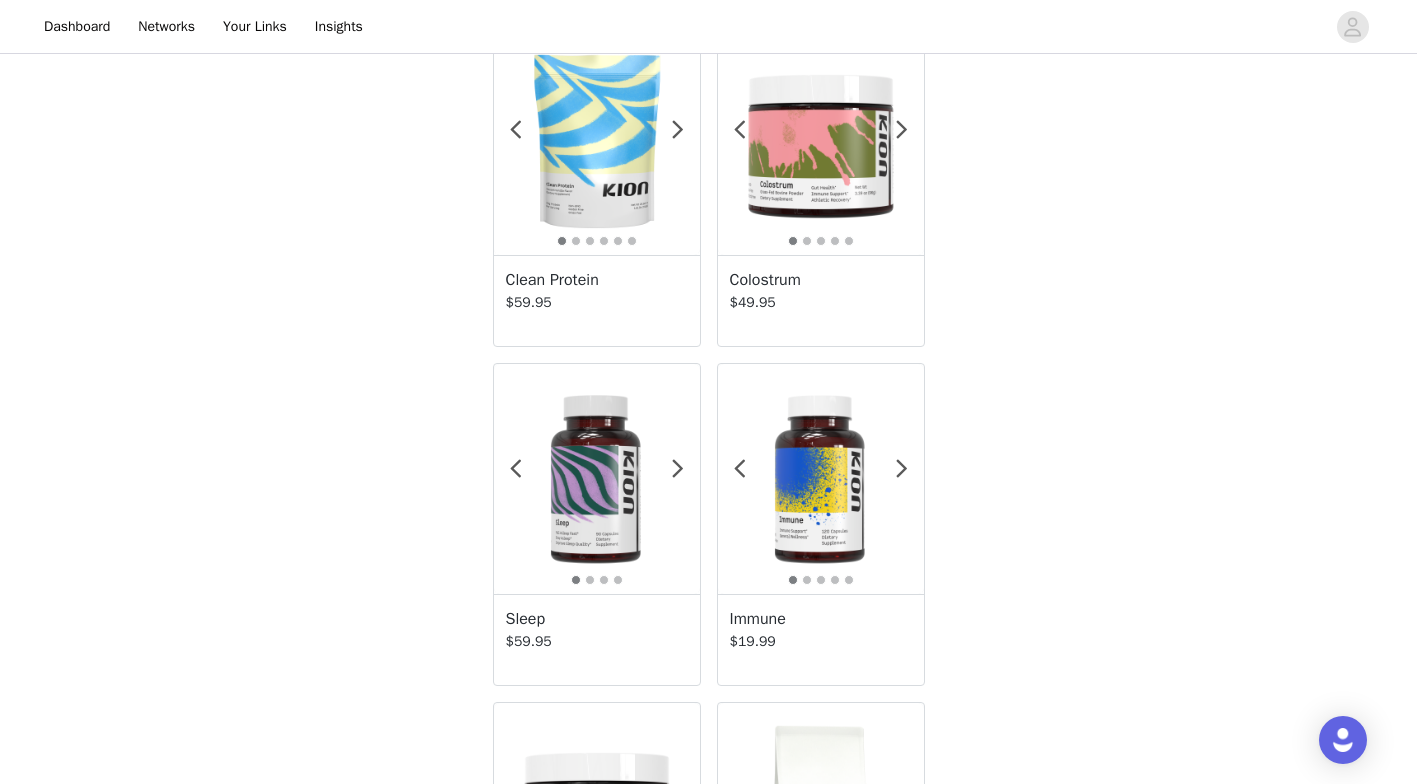 click at bounding box center (597, 140) 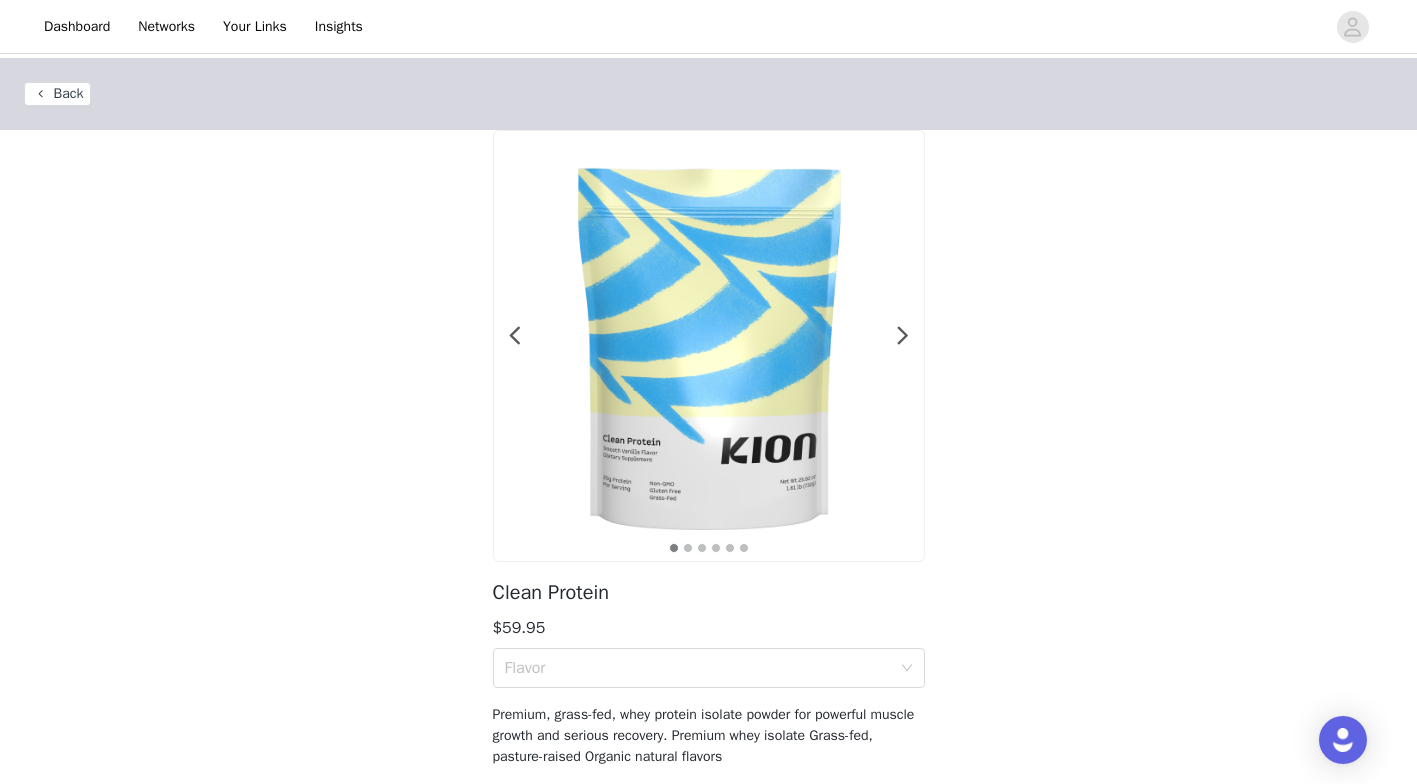 scroll, scrollTop: 103, scrollLeft: 0, axis: vertical 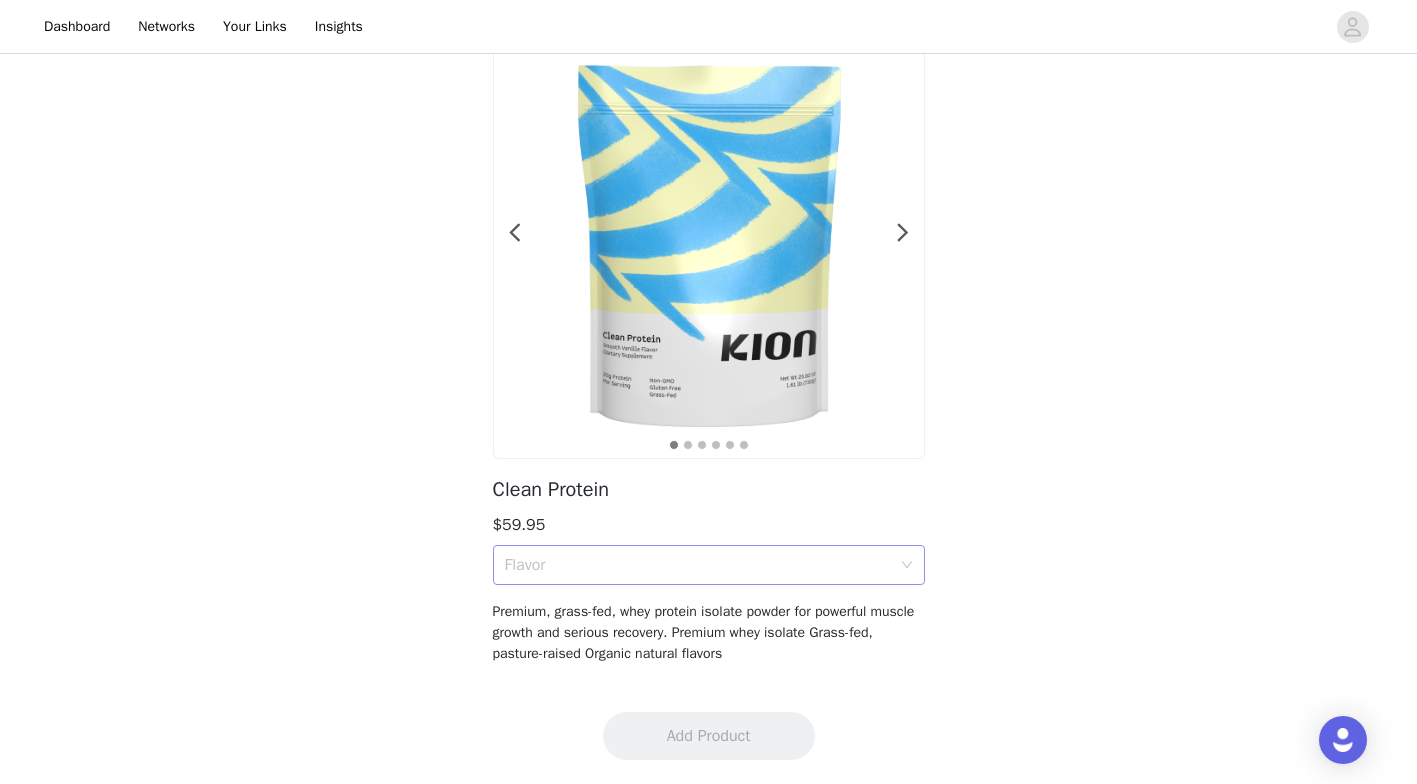 click on "Flavor" at bounding box center [698, 565] 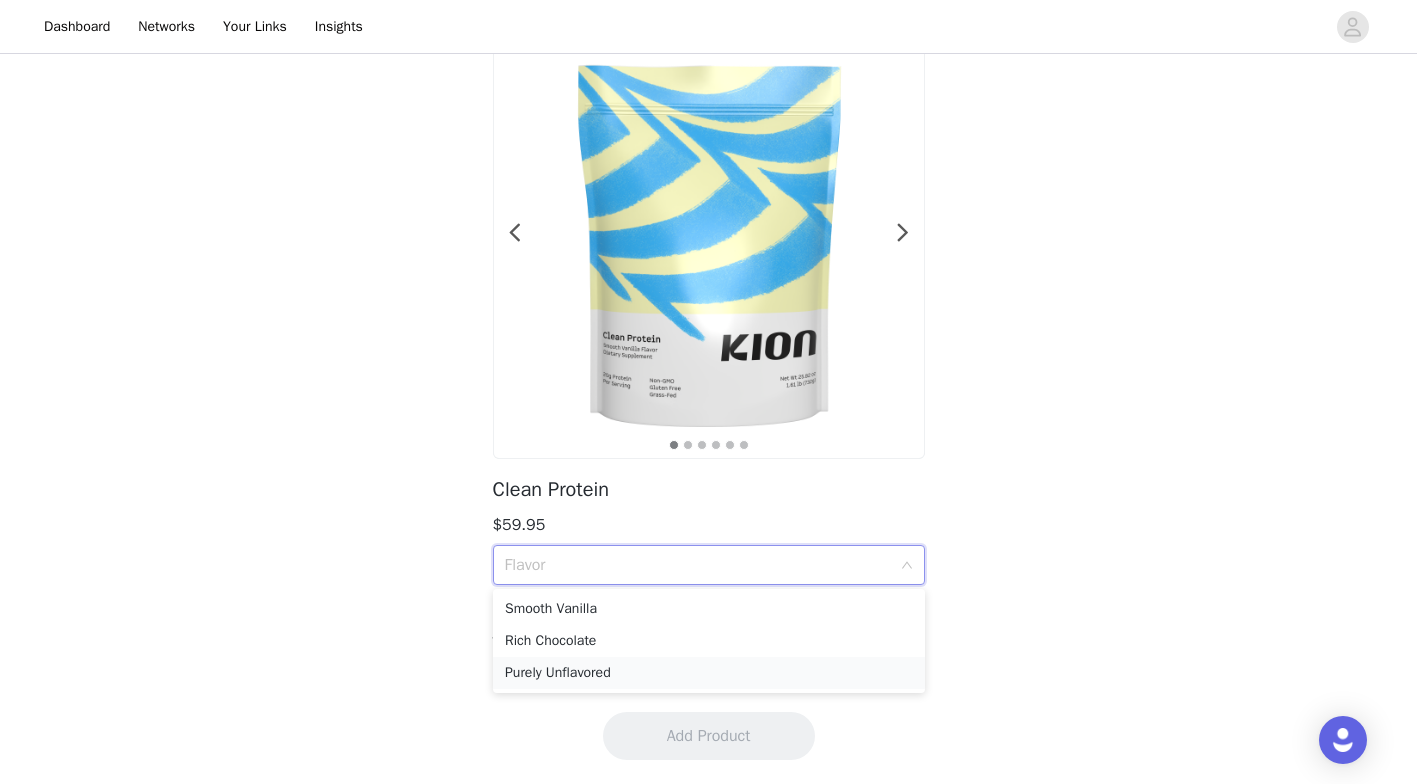 click on "Purely Unflavored" at bounding box center (709, 673) 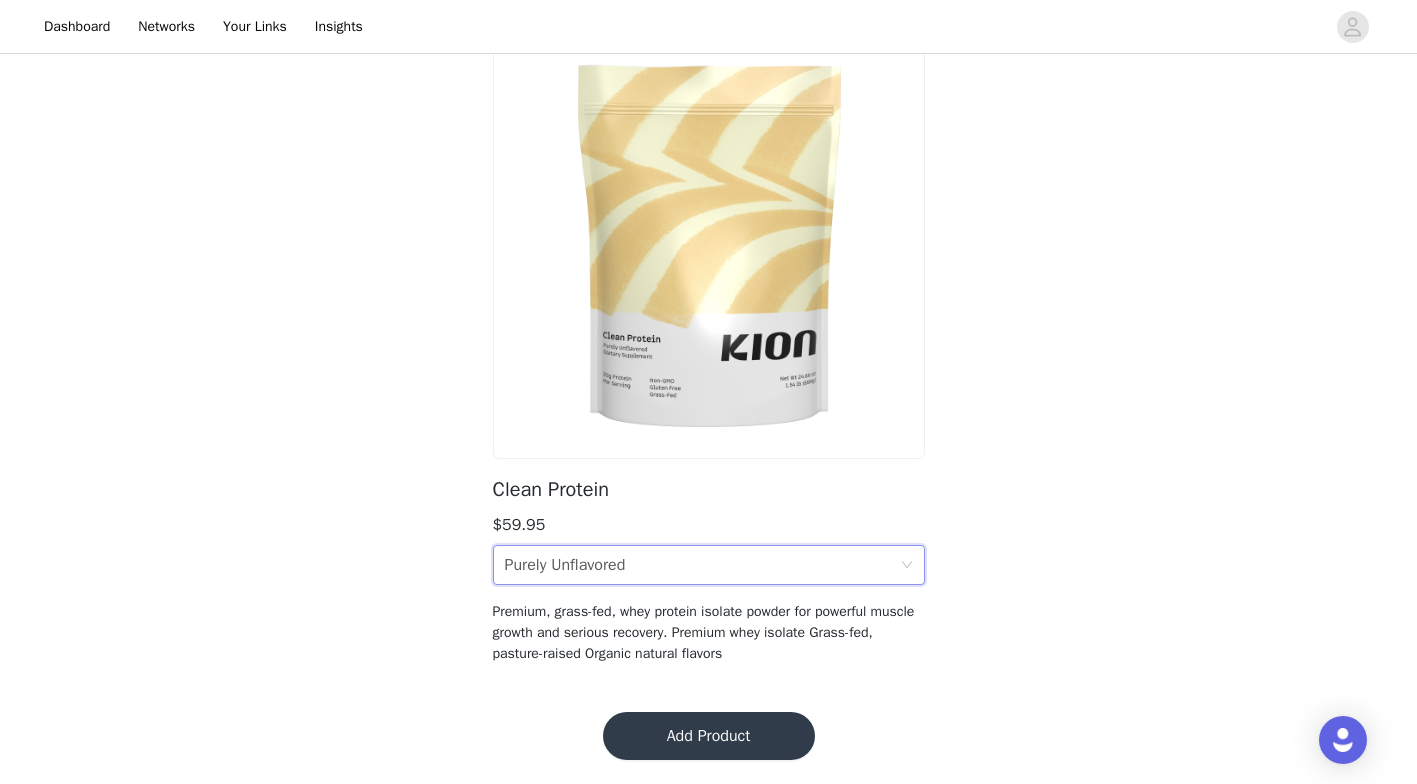 click on "Add Product" at bounding box center [709, 736] 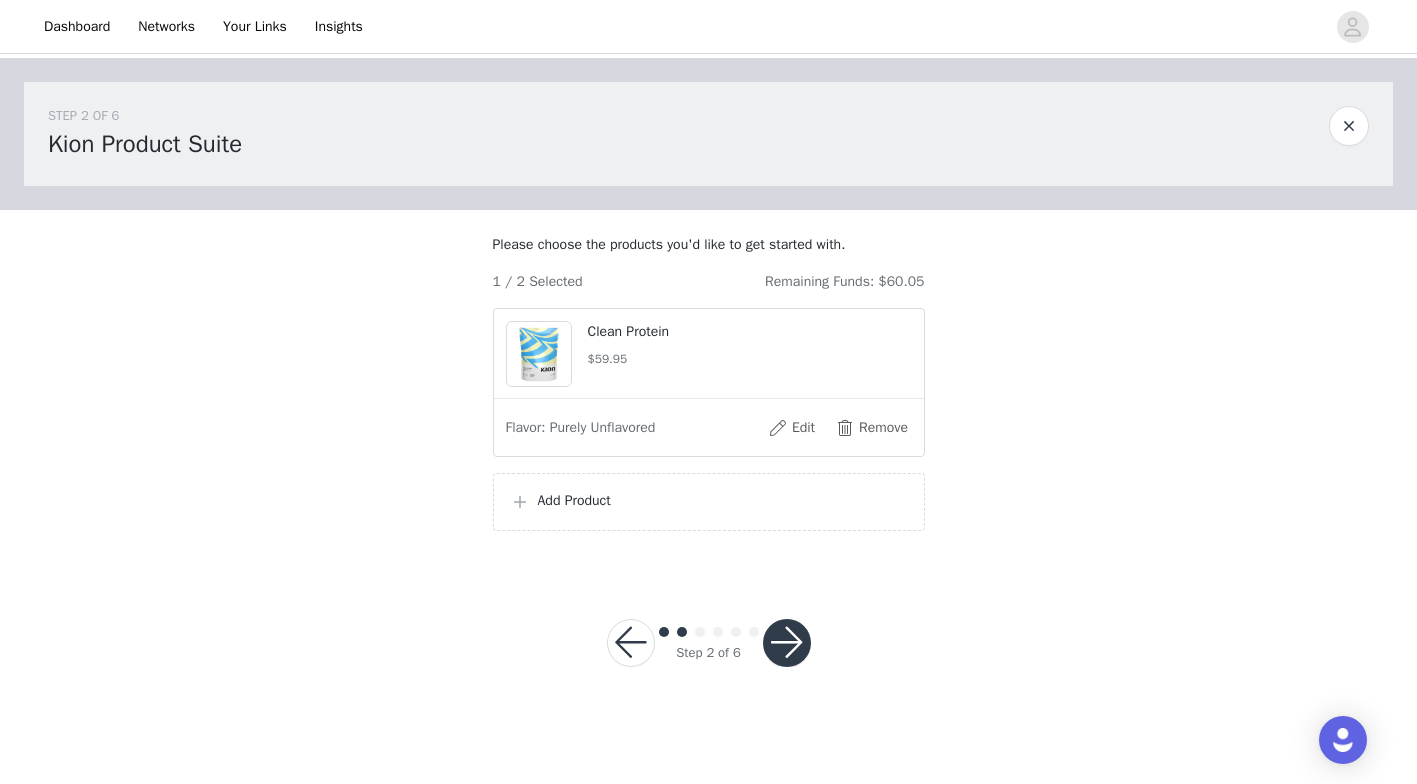 click on "Add Product" at bounding box center [723, 500] 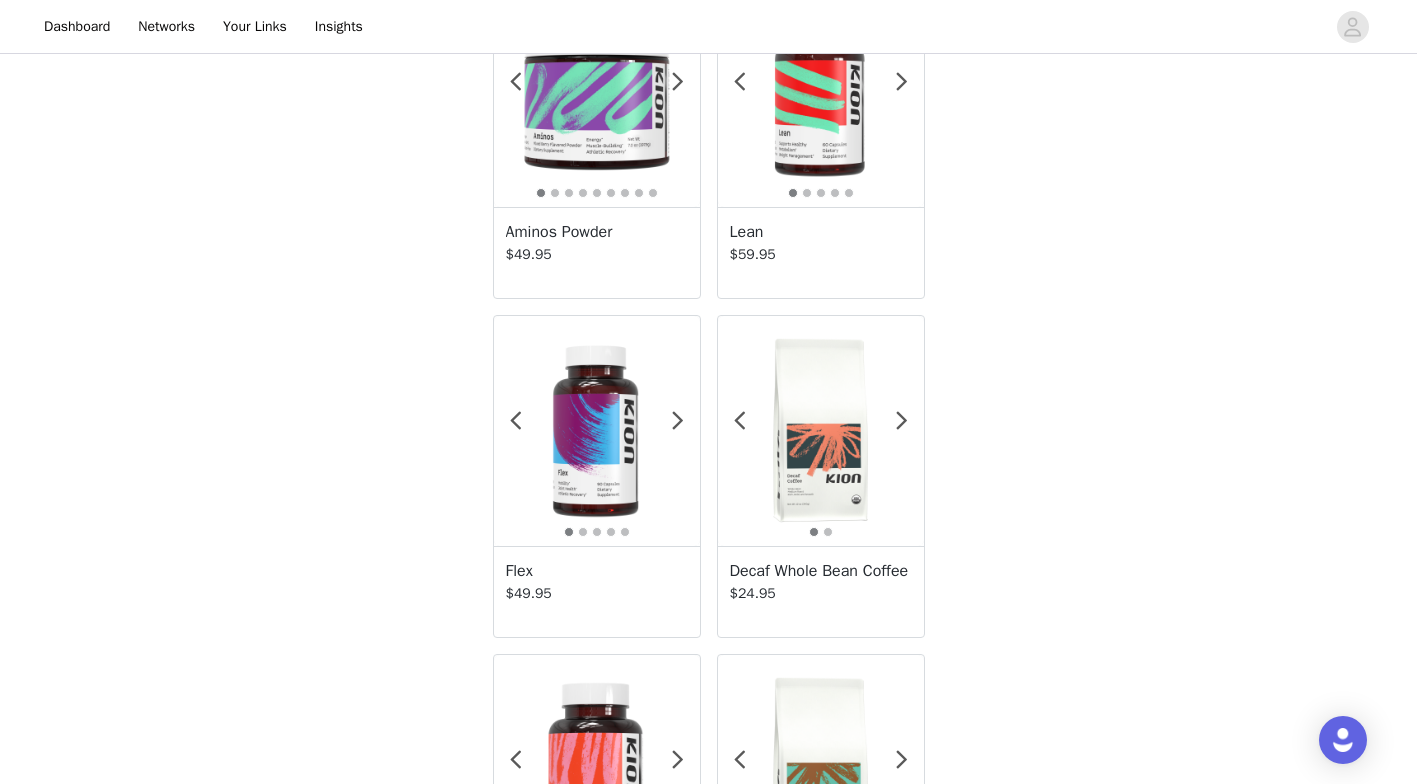 scroll, scrollTop: 0, scrollLeft: 0, axis: both 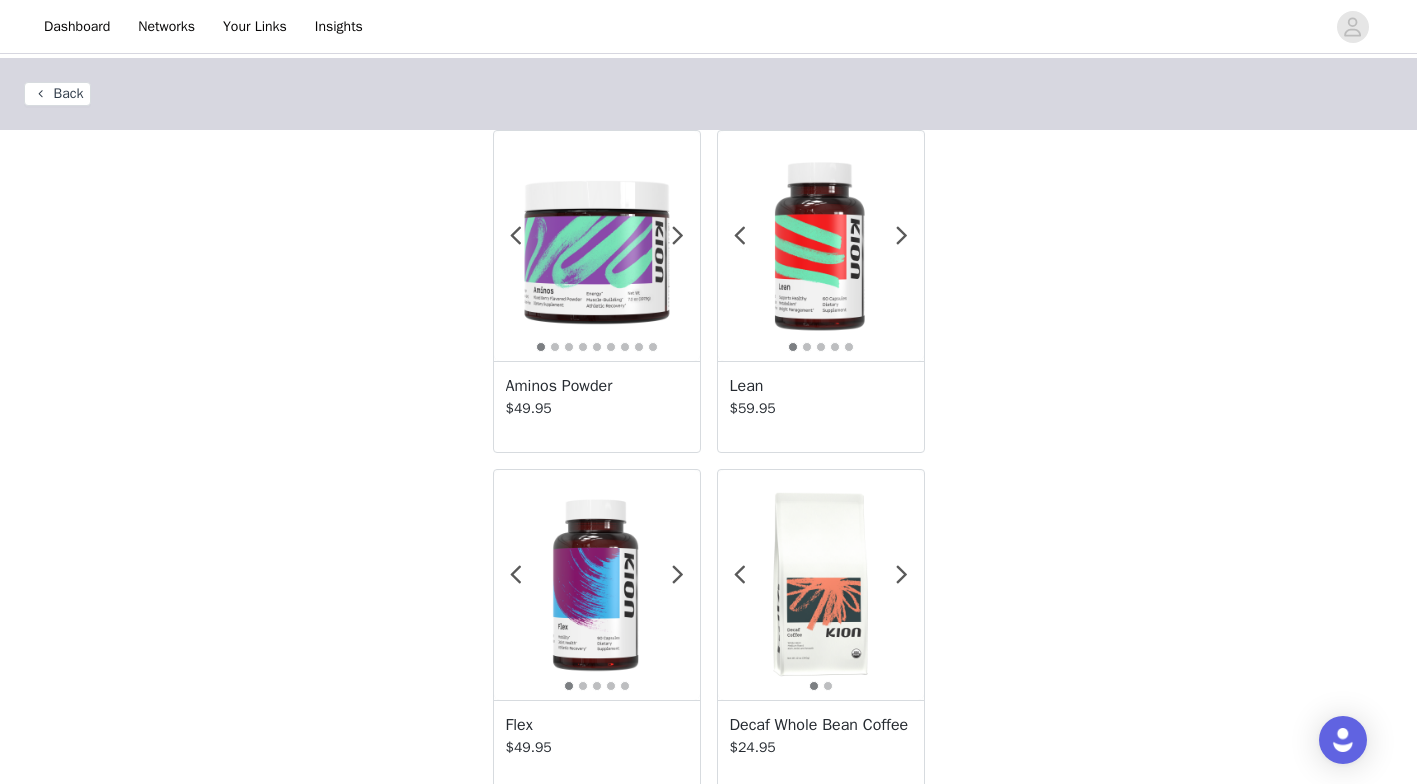 click at bounding box center (597, 246) 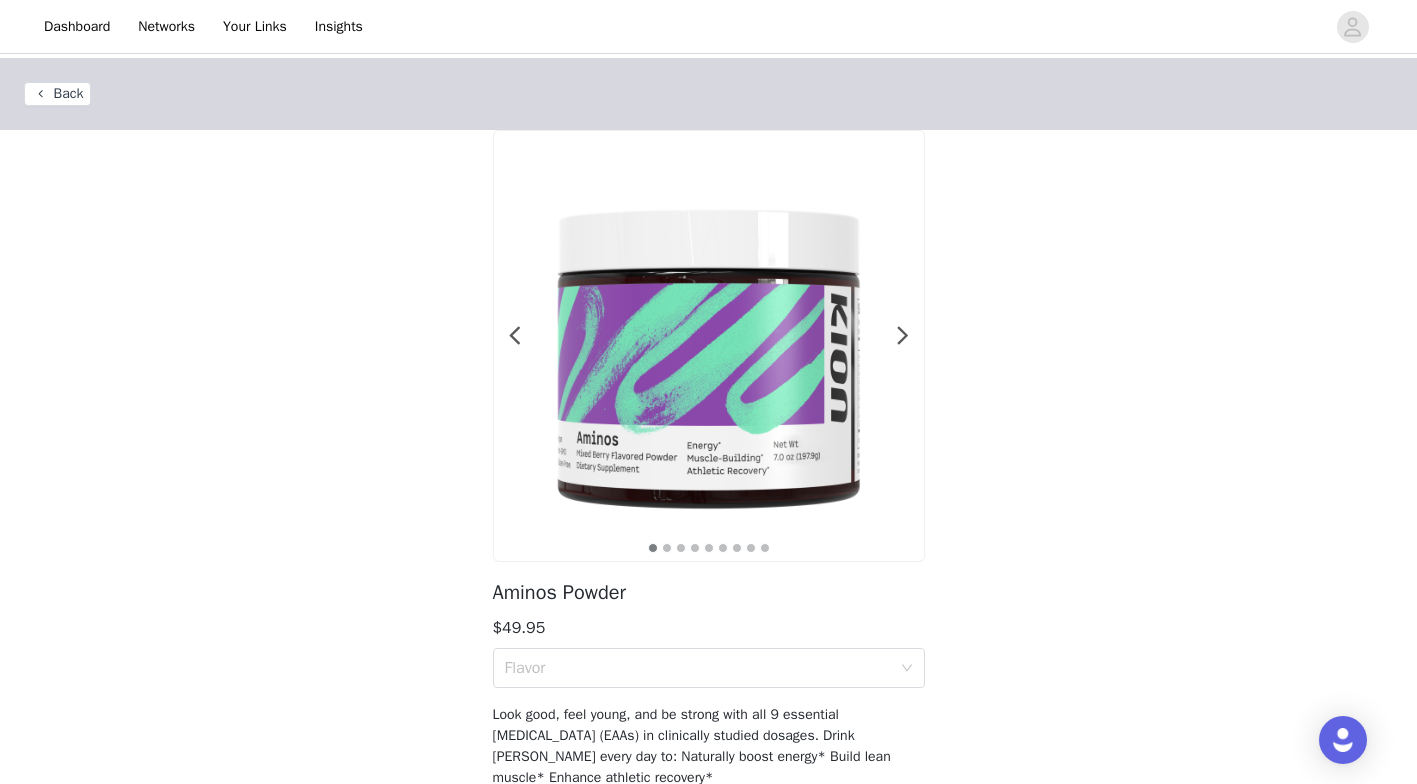 scroll, scrollTop: 124, scrollLeft: 0, axis: vertical 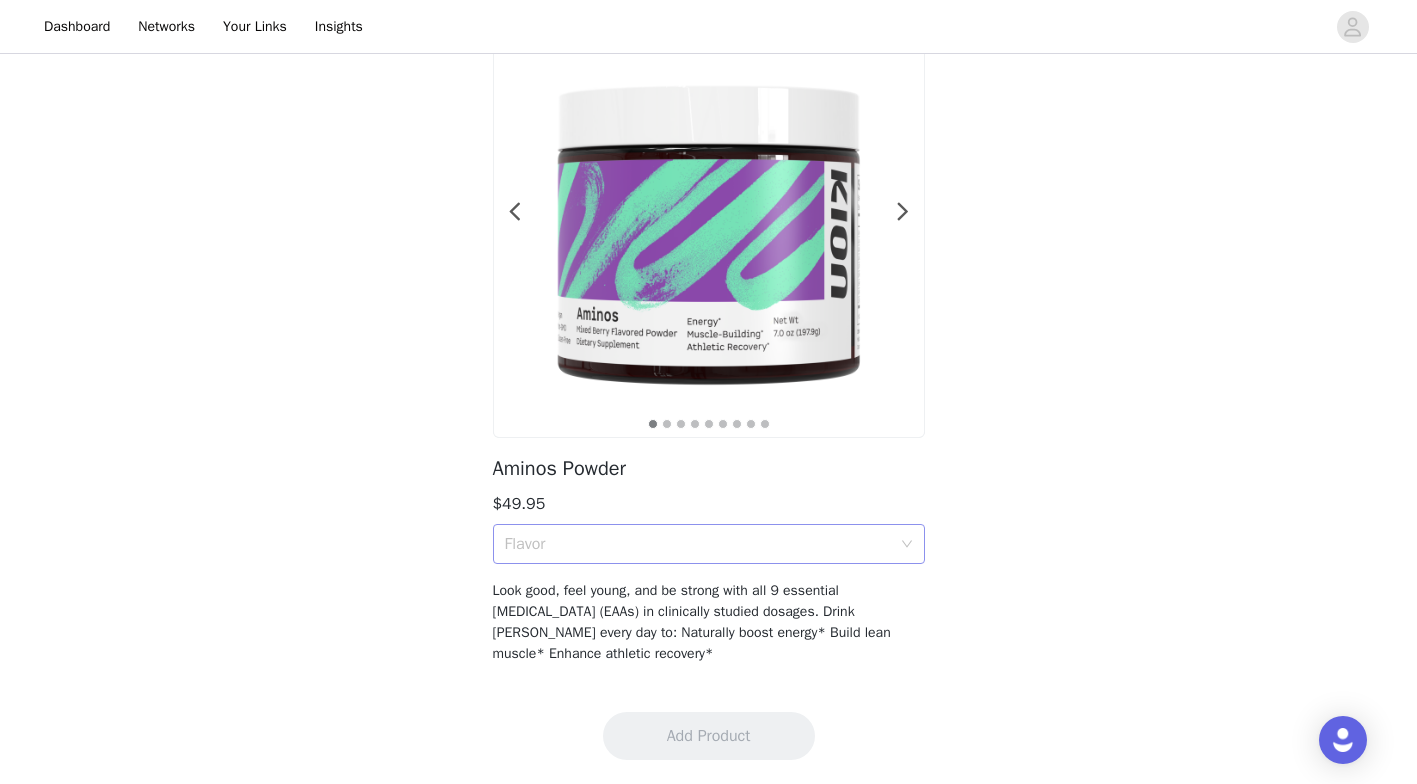 click on "Flavor" at bounding box center [698, 544] 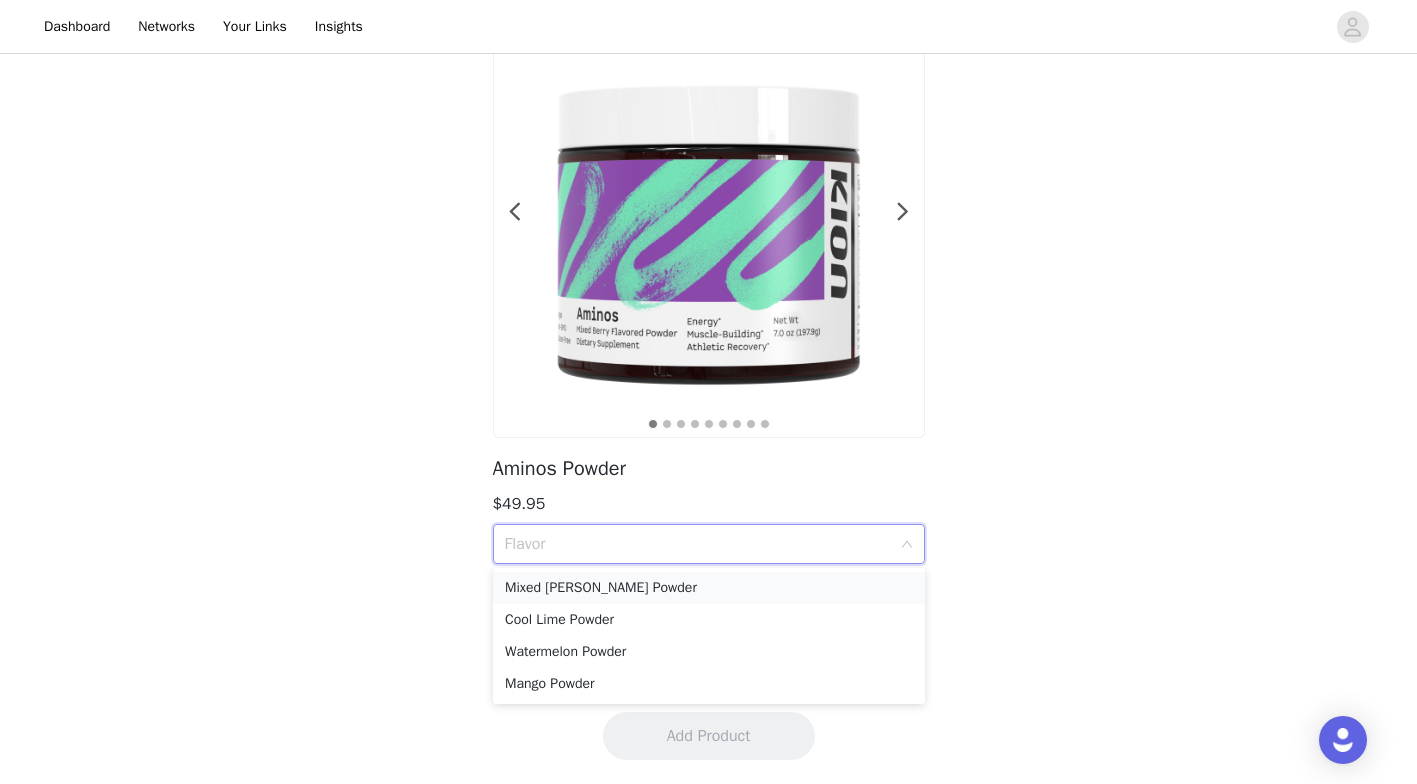 click on "Mixed [PERSON_NAME] Powder" at bounding box center [709, 588] 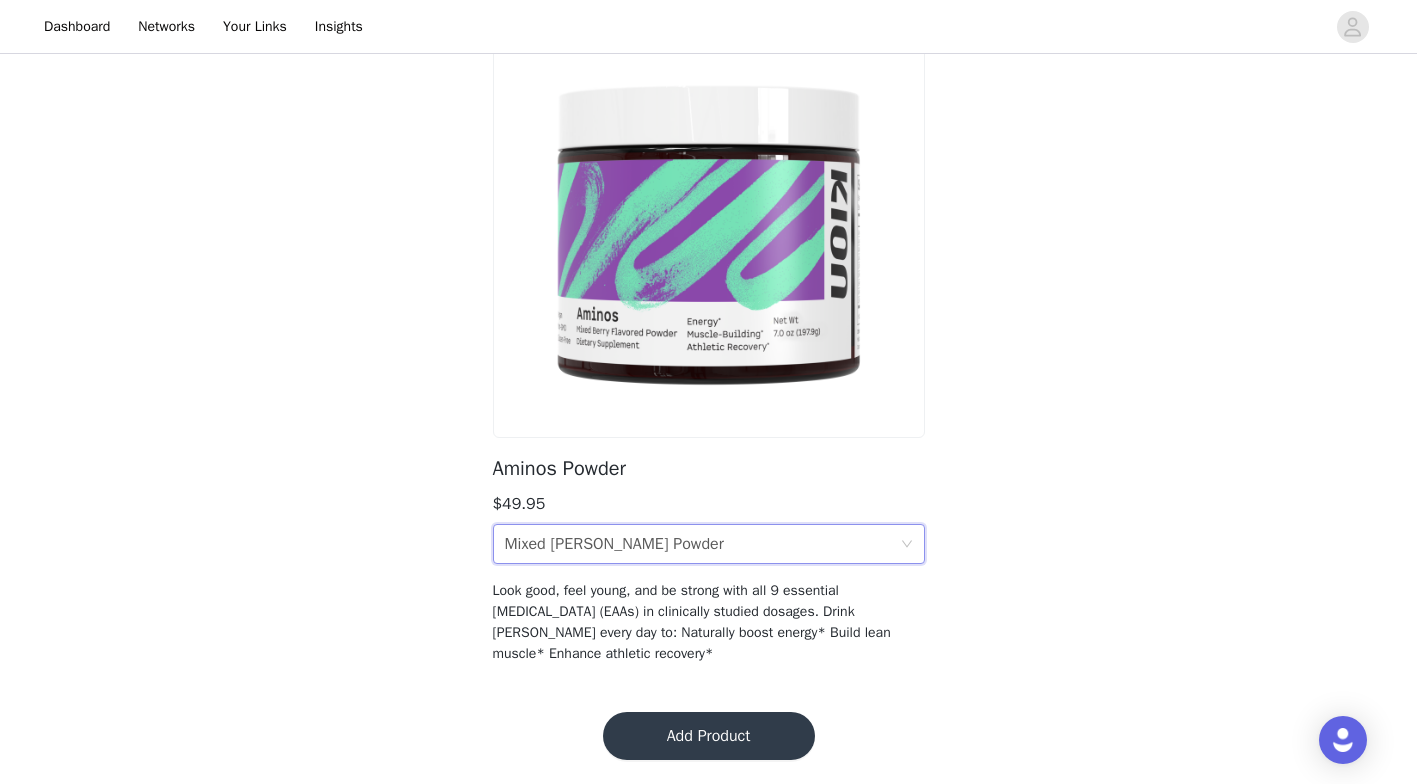 click on "Add Product" at bounding box center (709, 736) 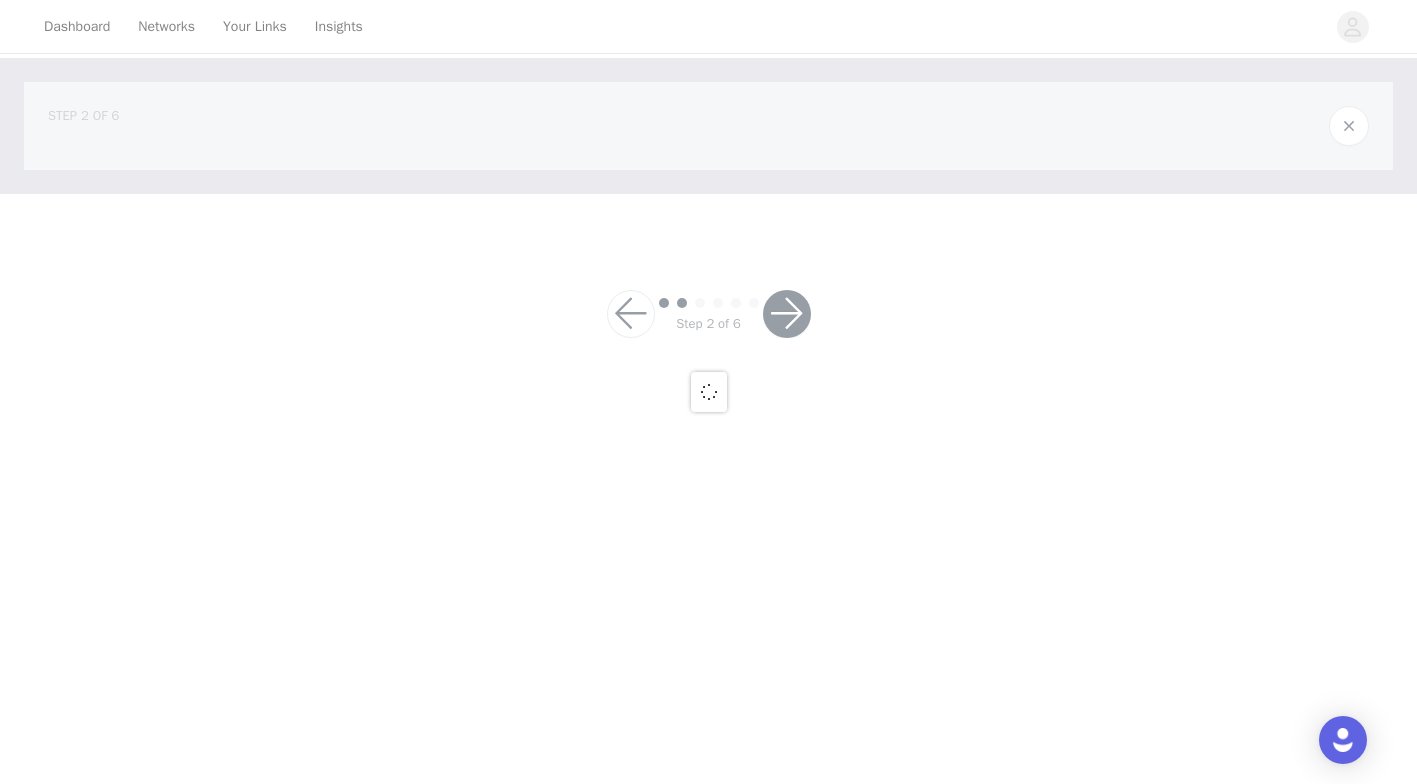 scroll, scrollTop: 0, scrollLeft: 0, axis: both 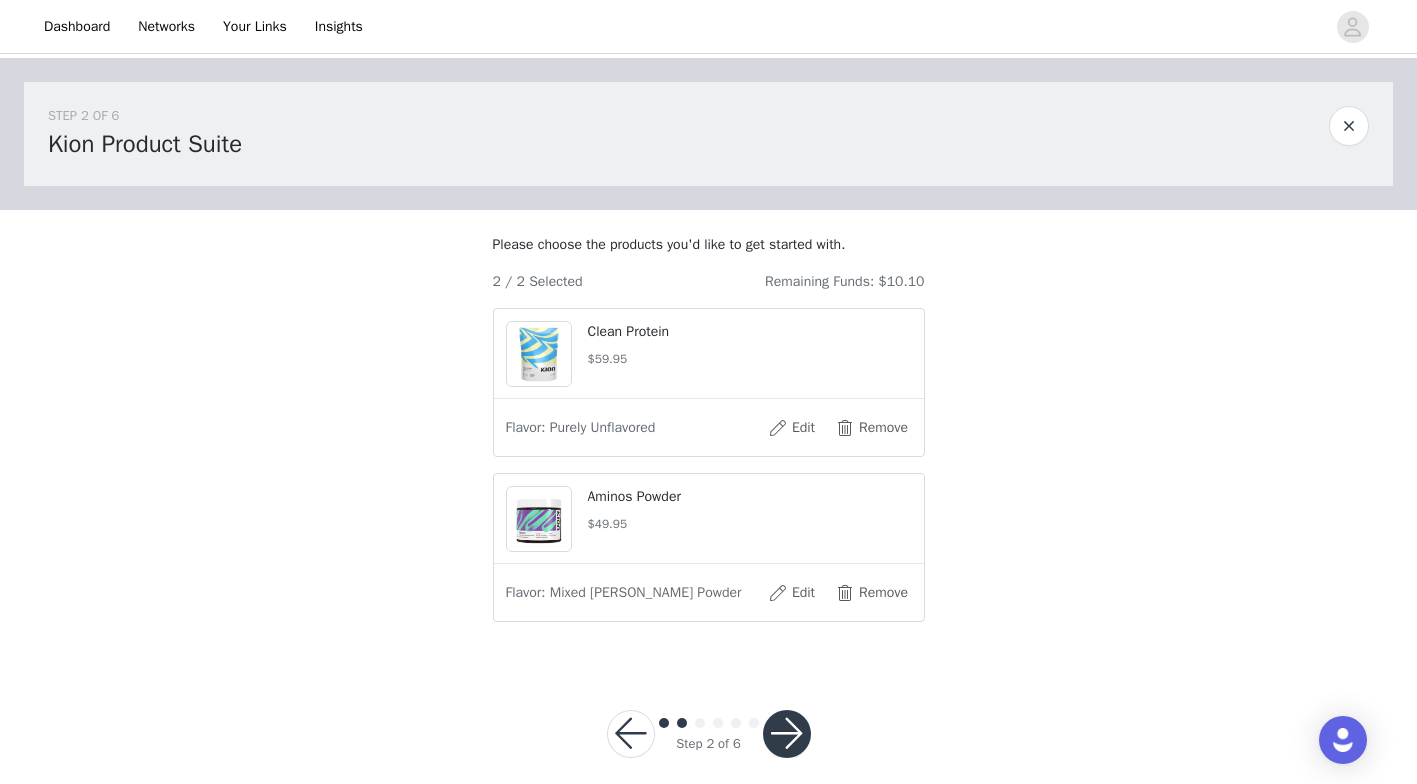 click at bounding box center [787, 734] 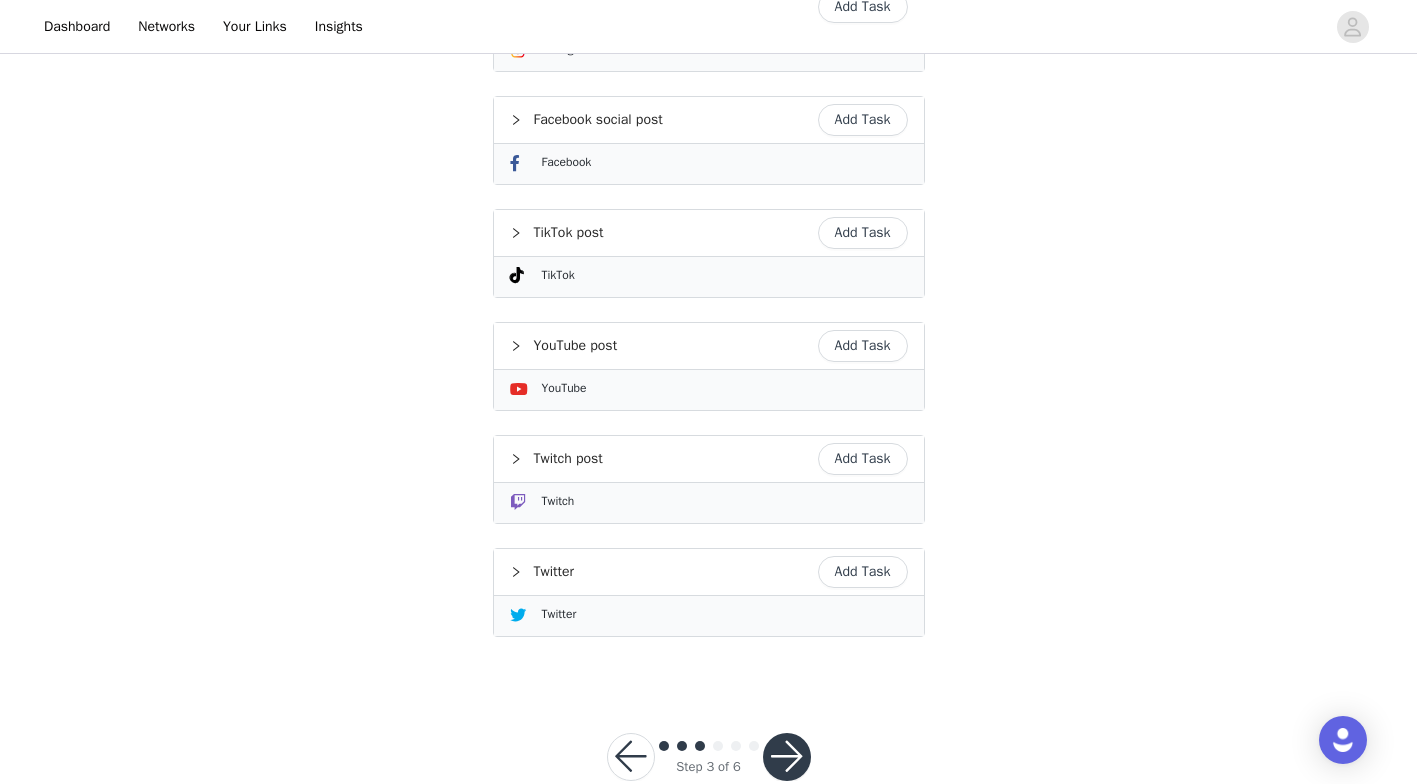 scroll, scrollTop: 696, scrollLeft: 0, axis: vertical 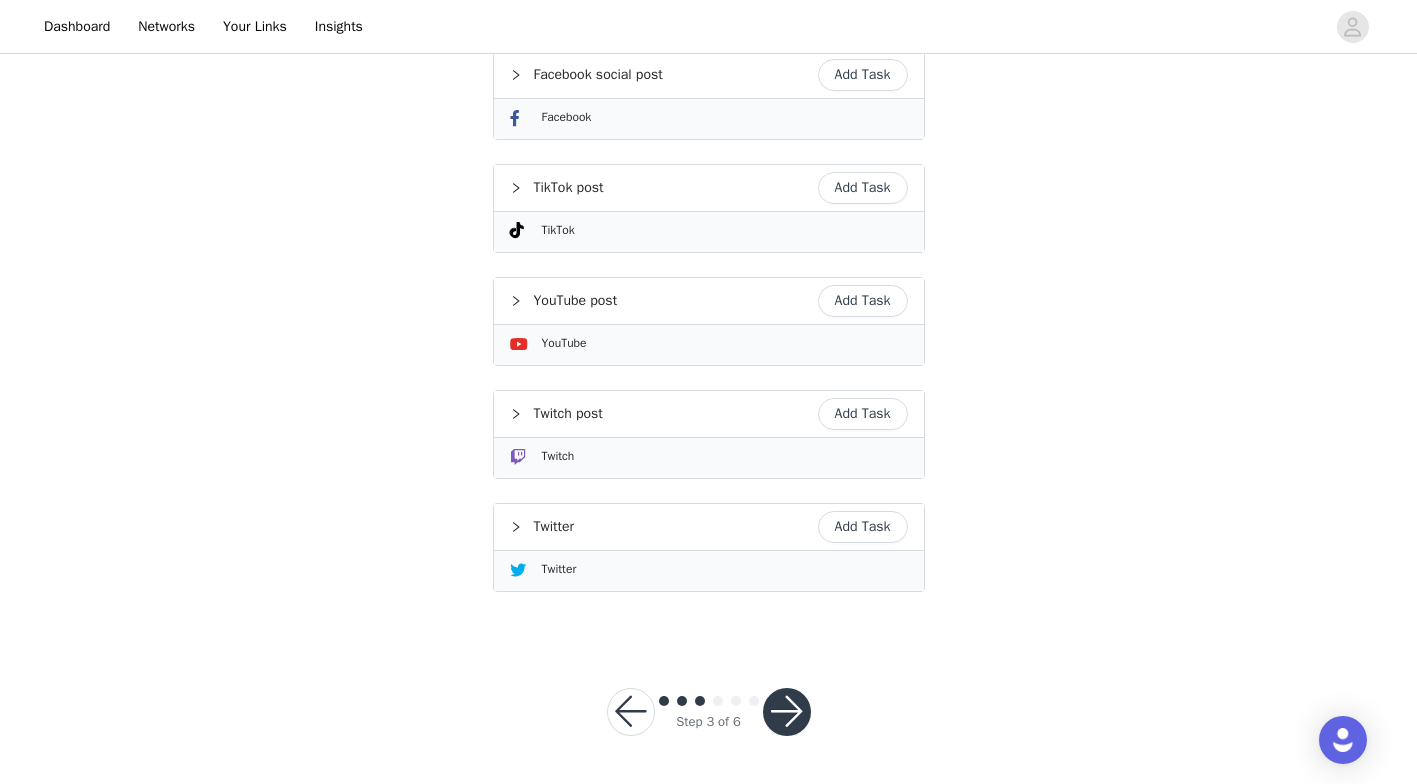 click on "Add Task" at bounding box center [863, 527] 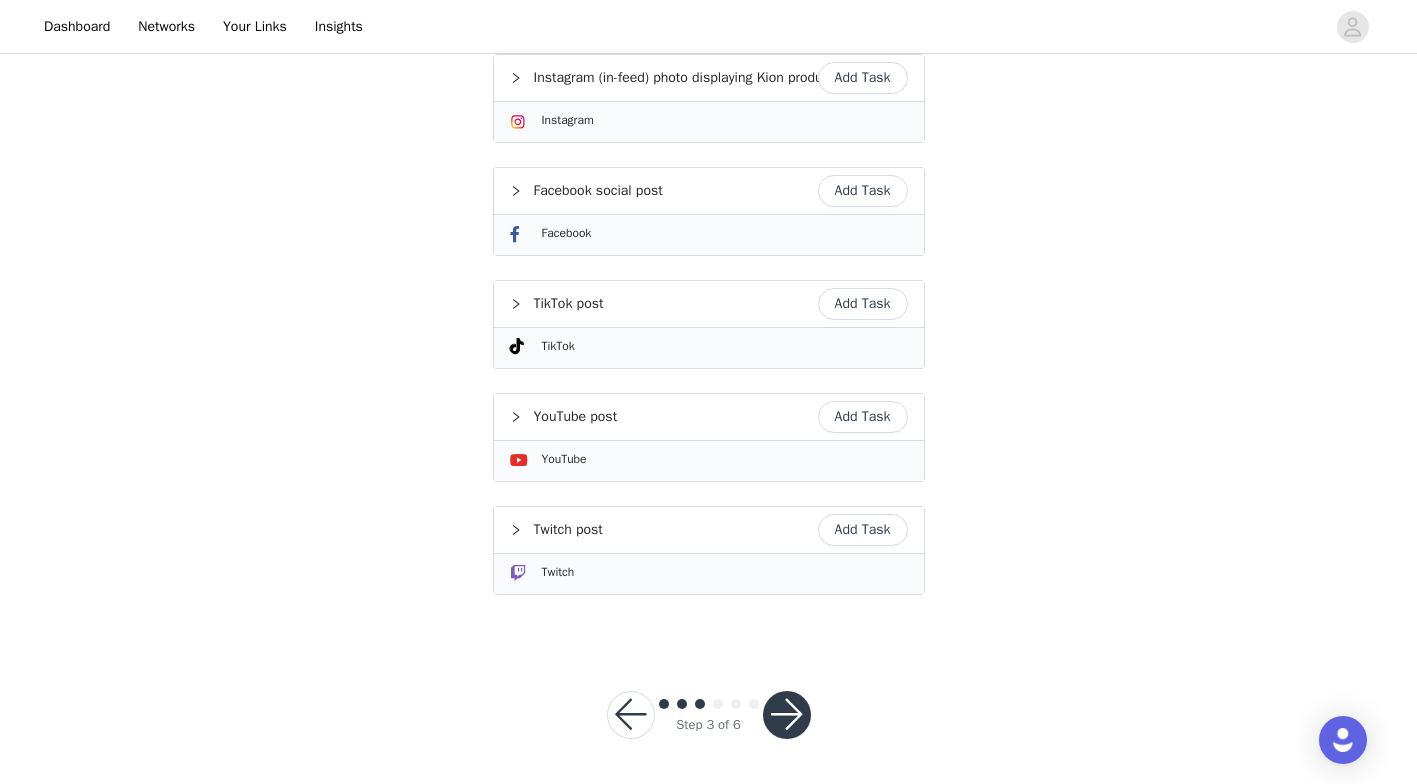 scroll, scrollTop: 705, scrollLeft: 0, axis: vertical 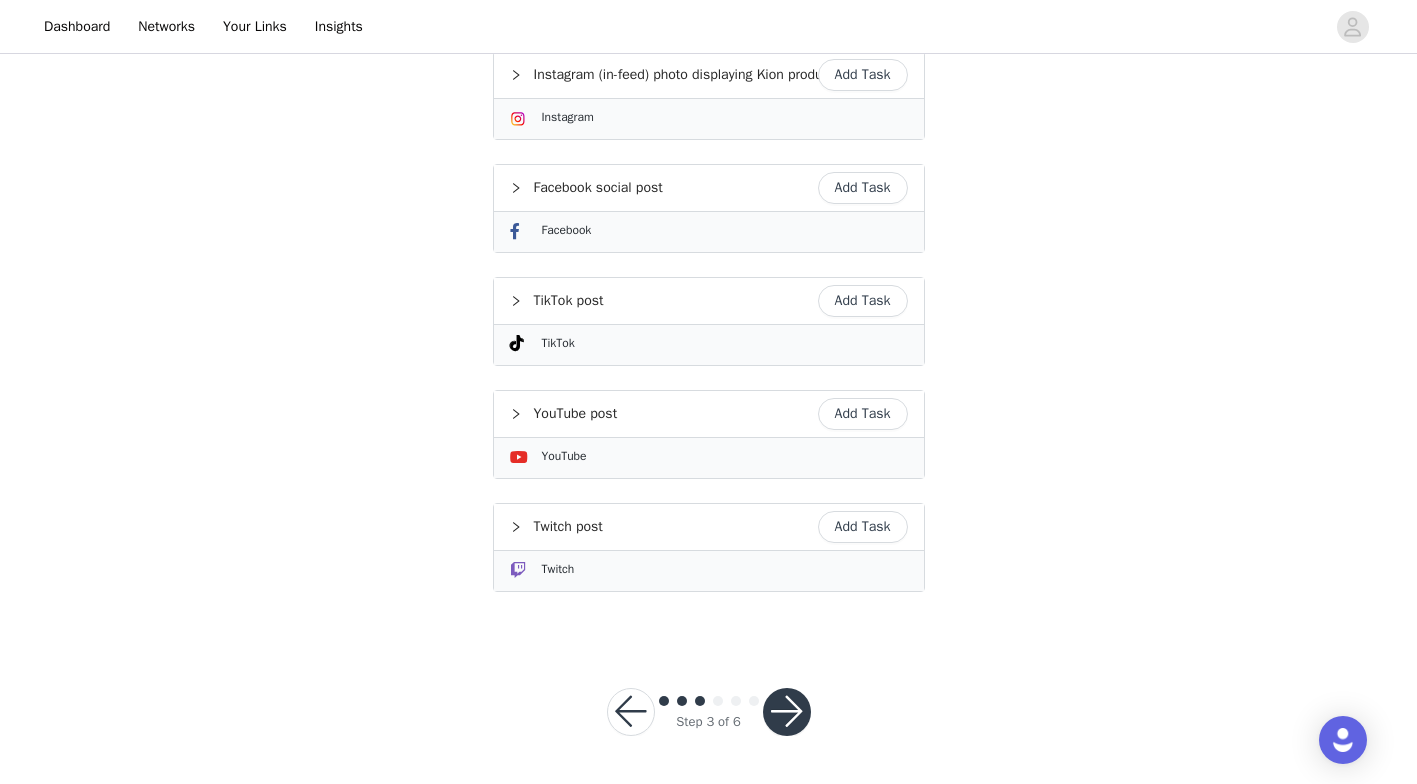 click at bounding box center (787, 712) 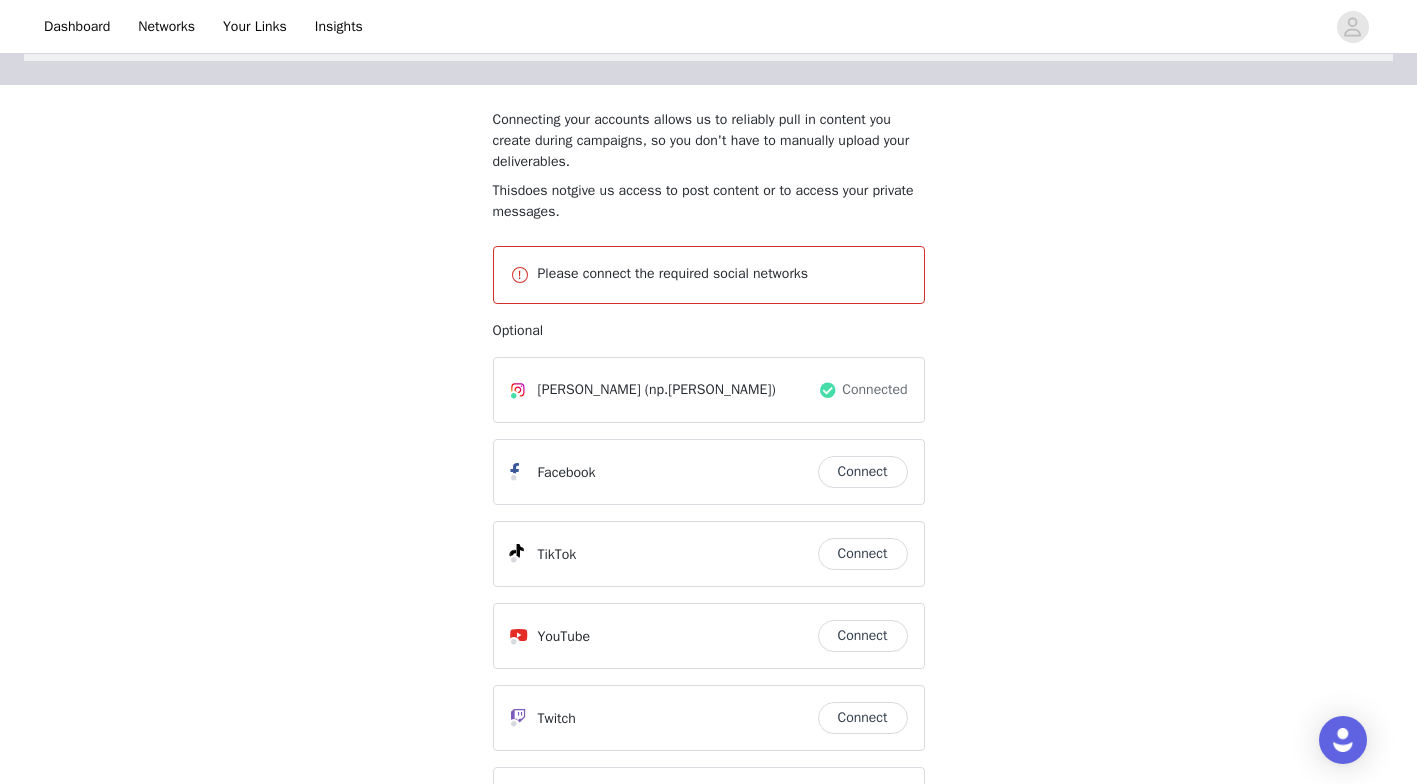 scroll, scrollTop: 106, scrollLeft: 0, axis: vertical 